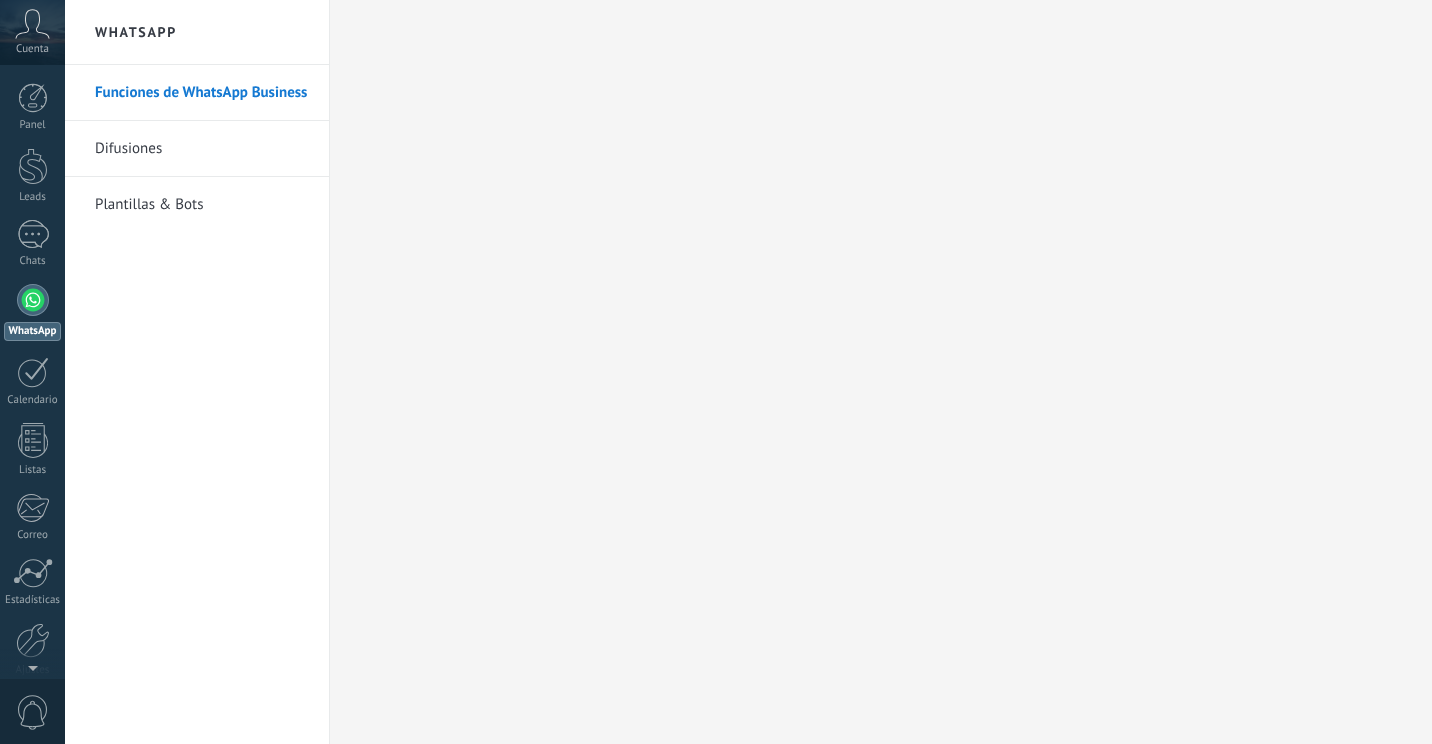 scroll, scrollTop: 0, scrollLeft: 0, axis: both 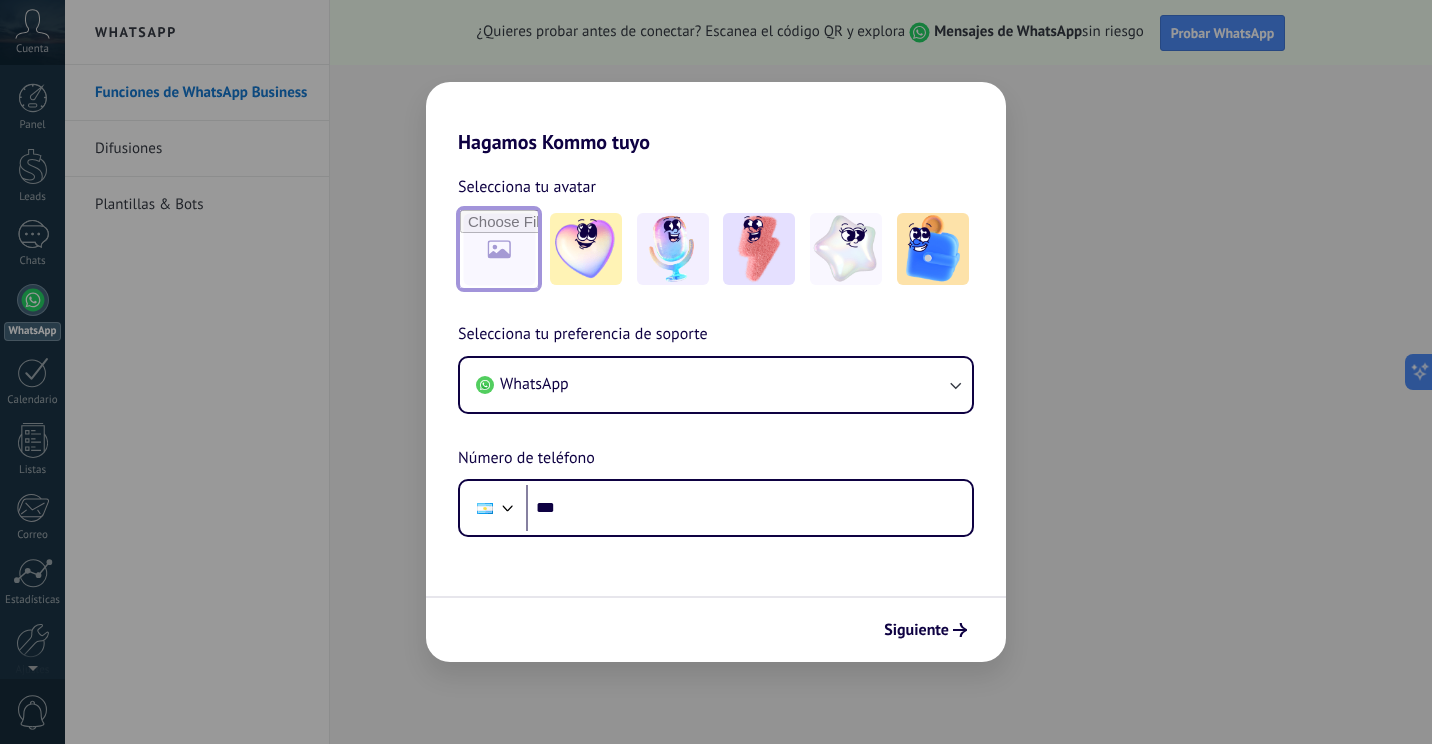 click at bounding box center (499, 249) 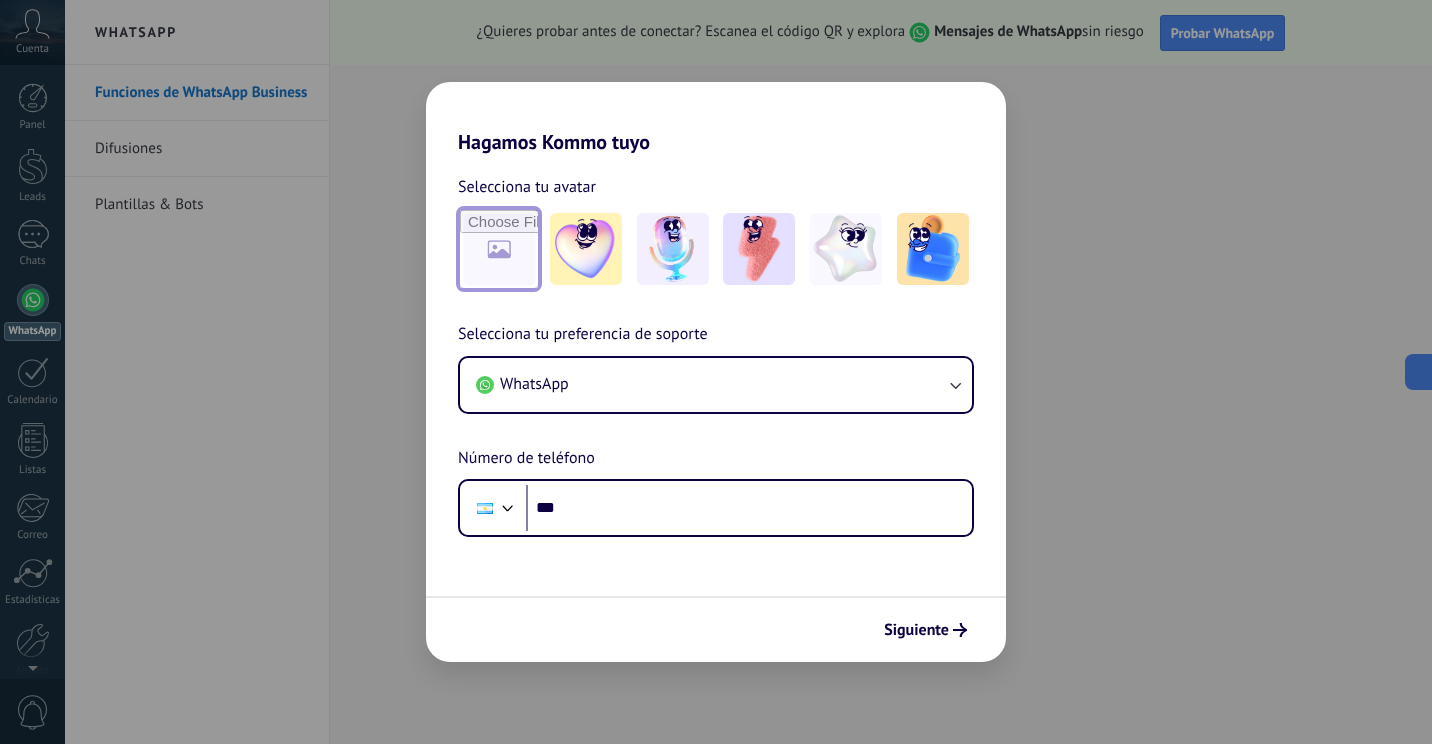 type on "**********" 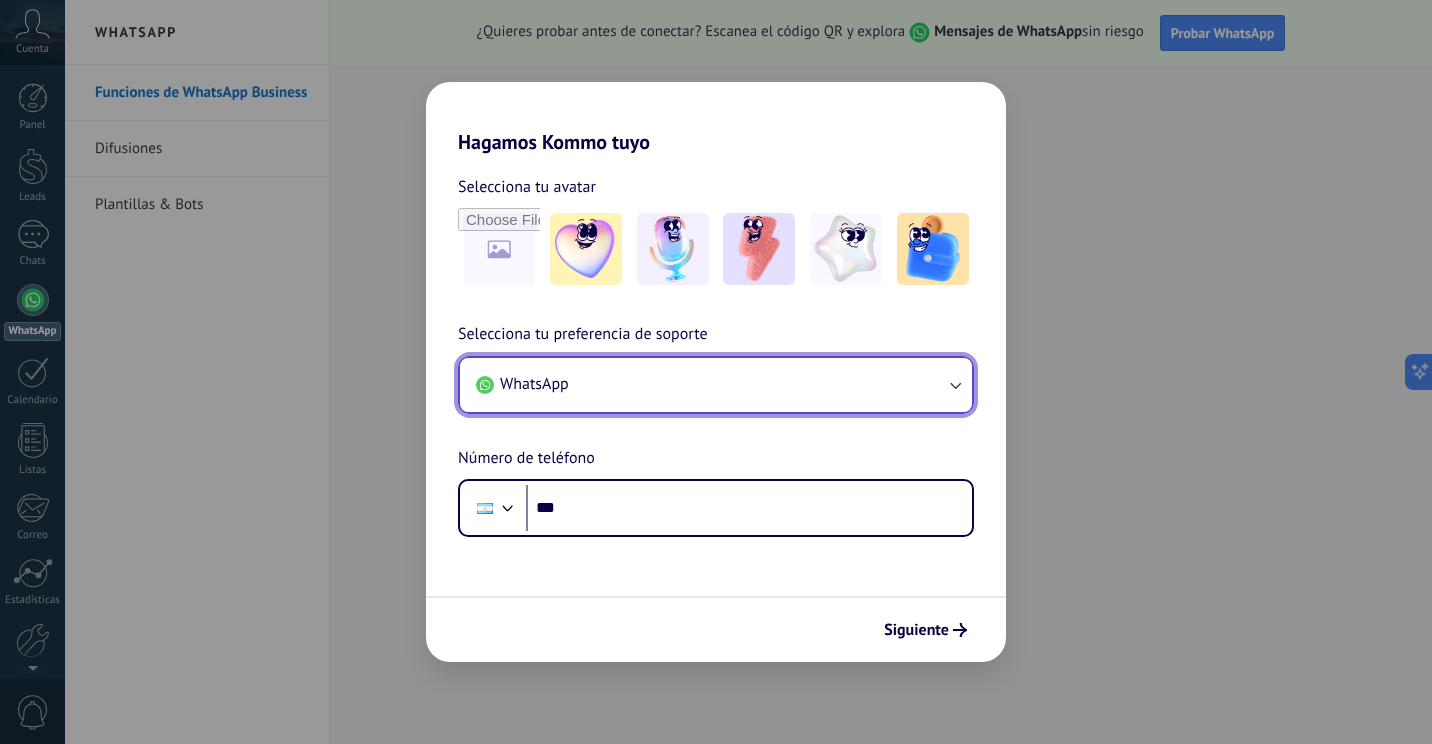 click on "WhatsApp" at bounding box center [716, 385] 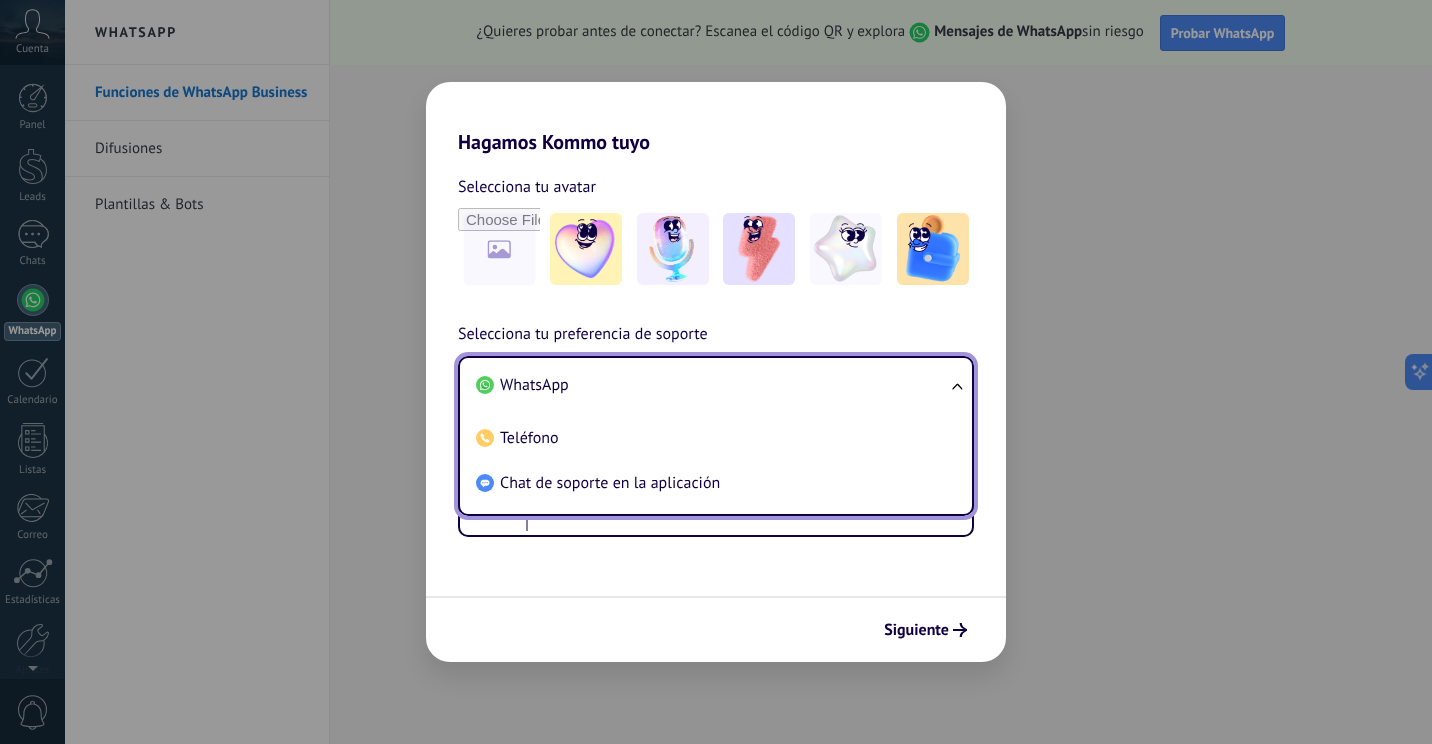 click on "WhatsApp" at bounding box center [712, 385] 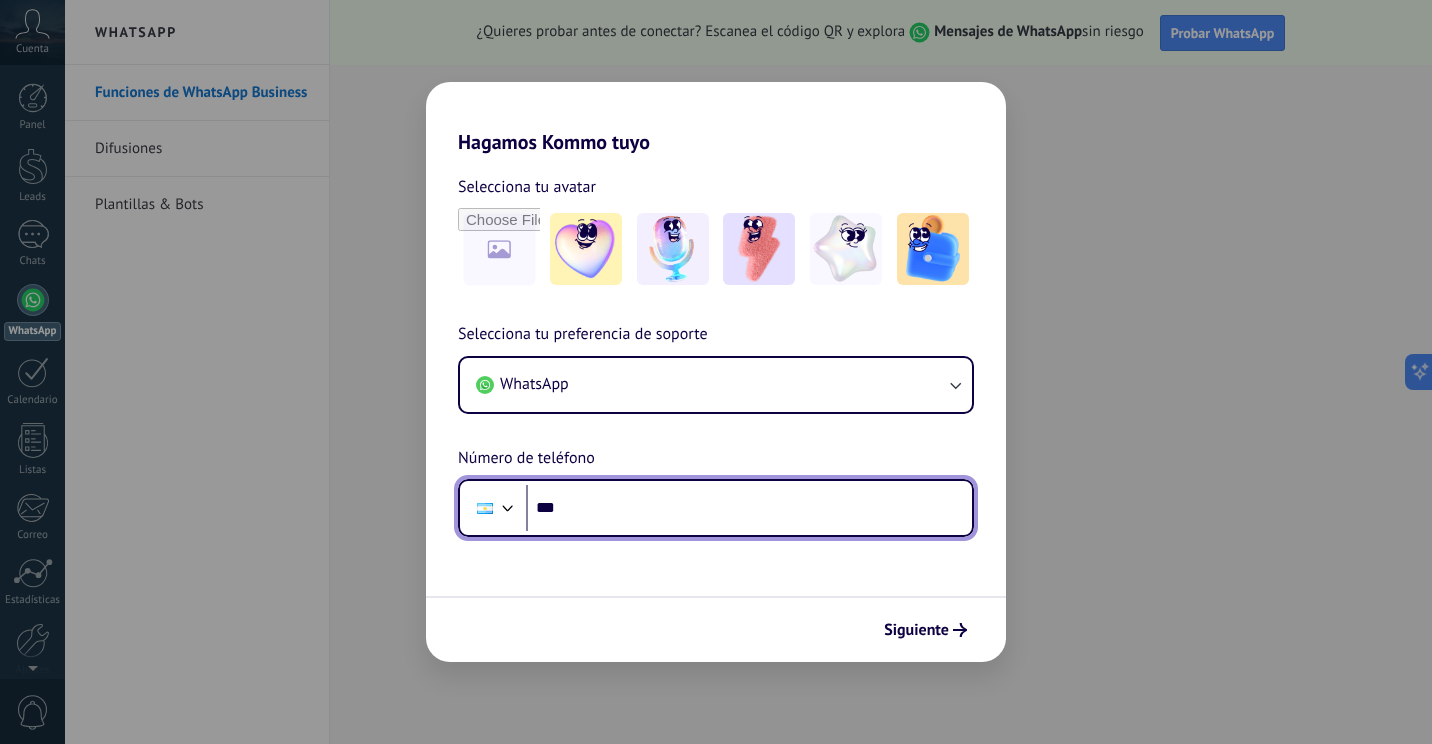 click on "***" at bounding box center [749, 508] 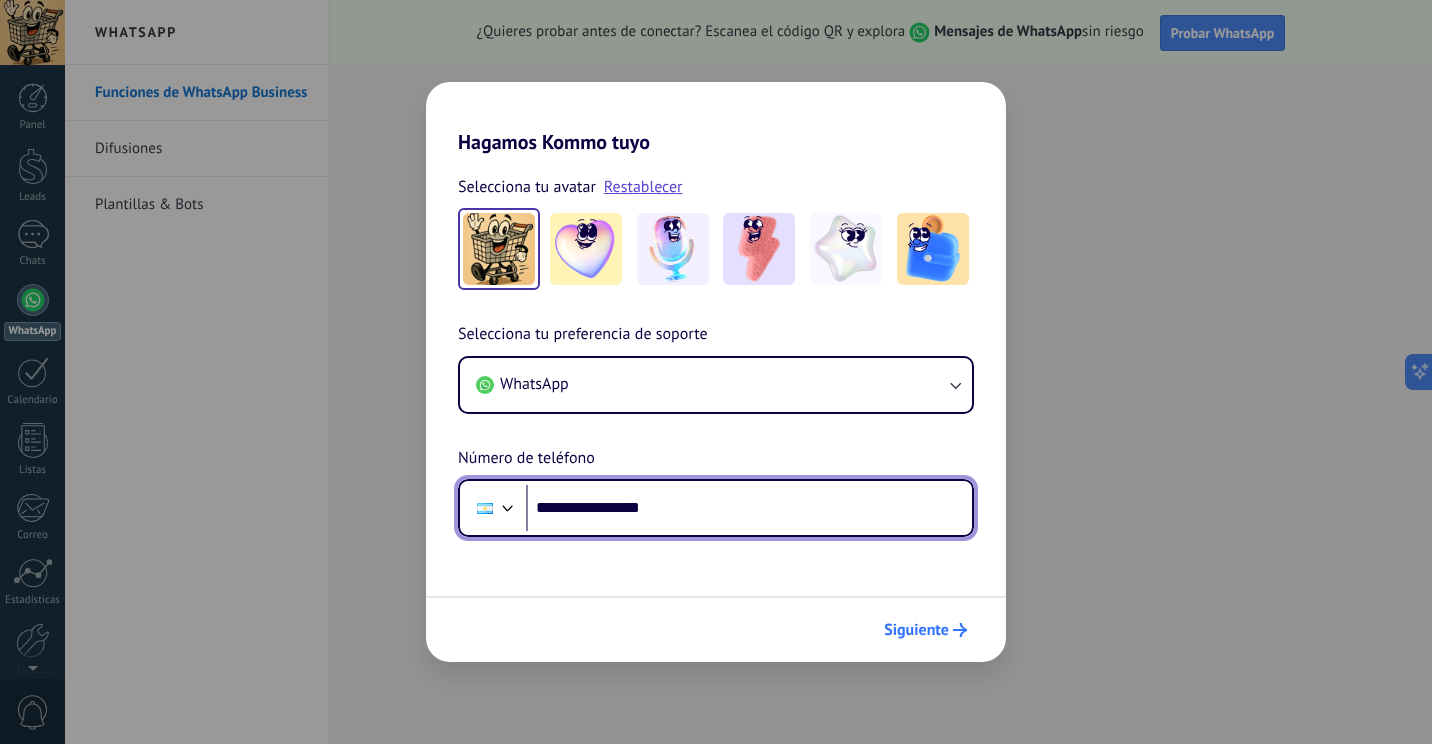type on "**********" 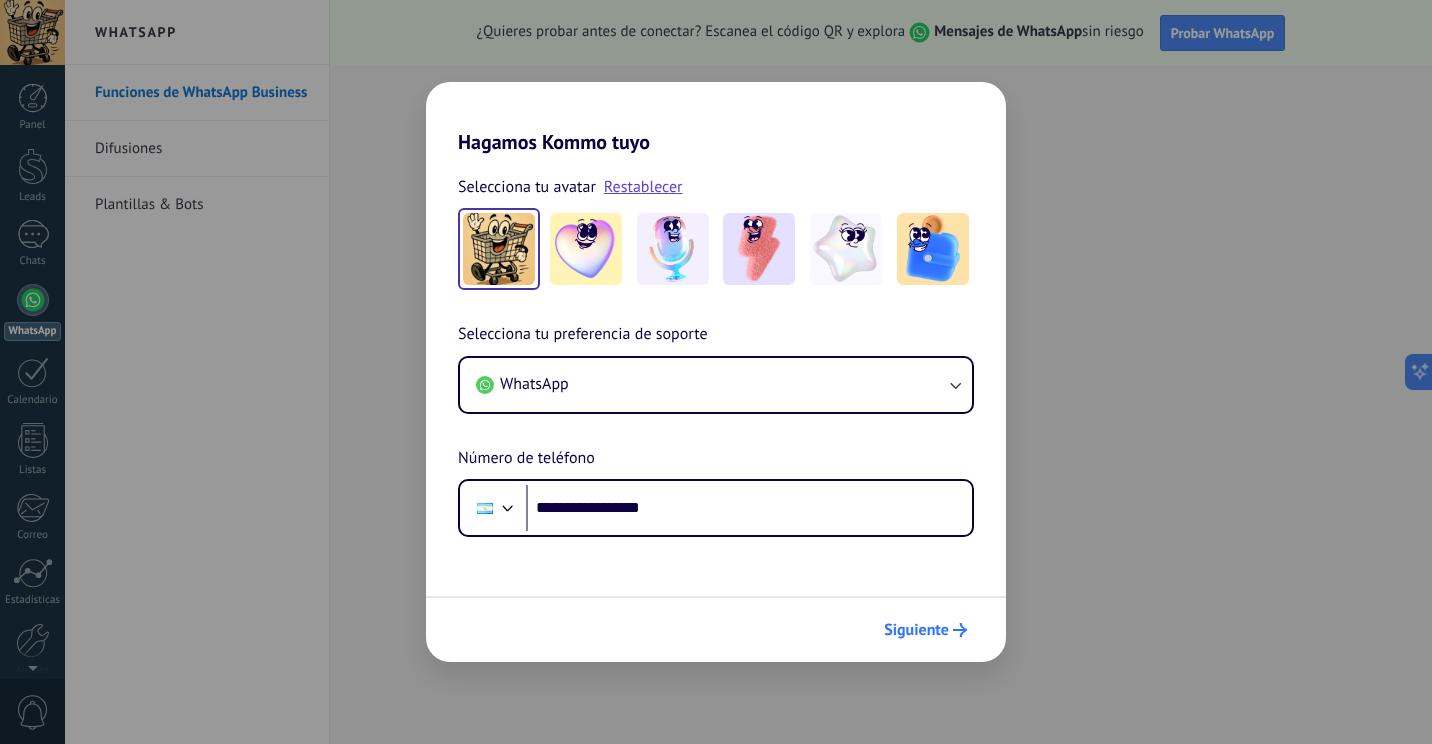click on "Siguiente" at bounding box center [916, 630] 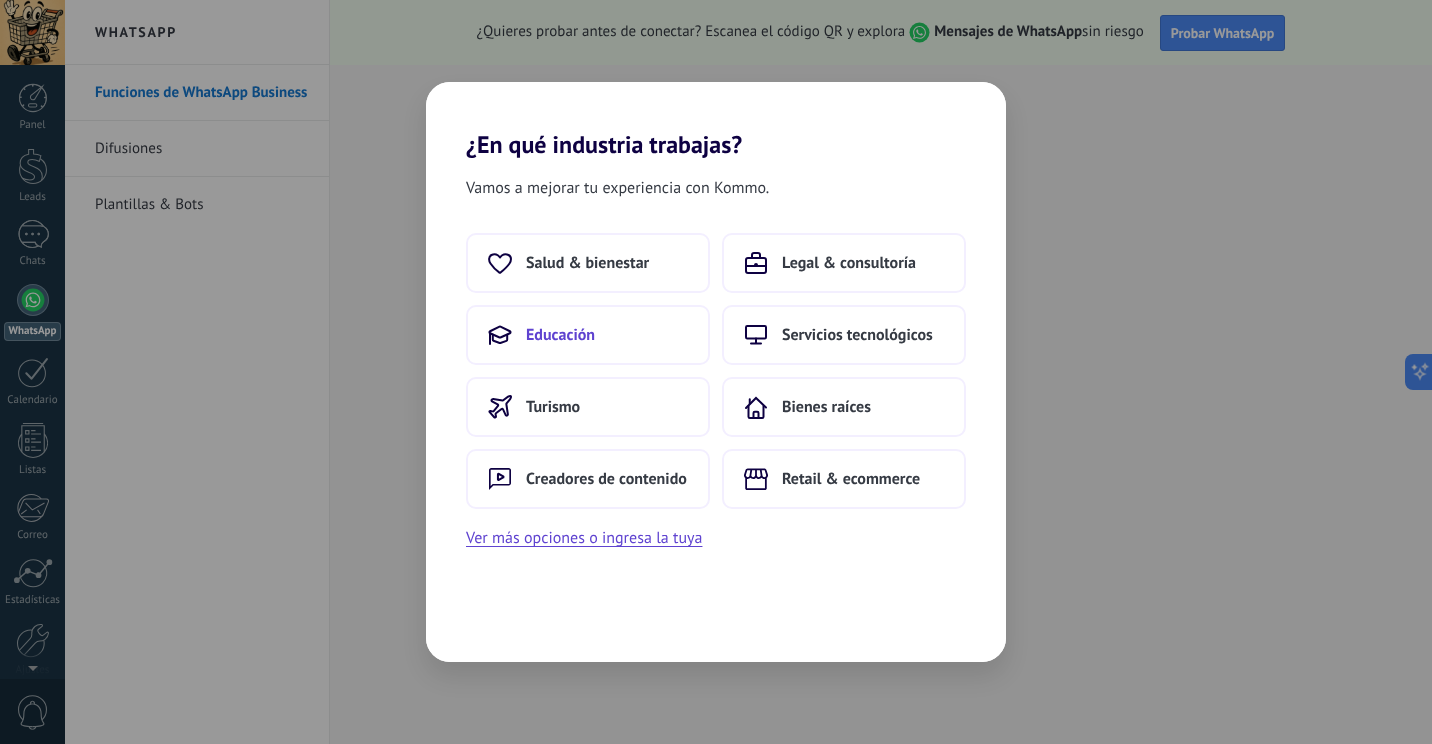 click on "Educación" at bounding box center (587, 263) 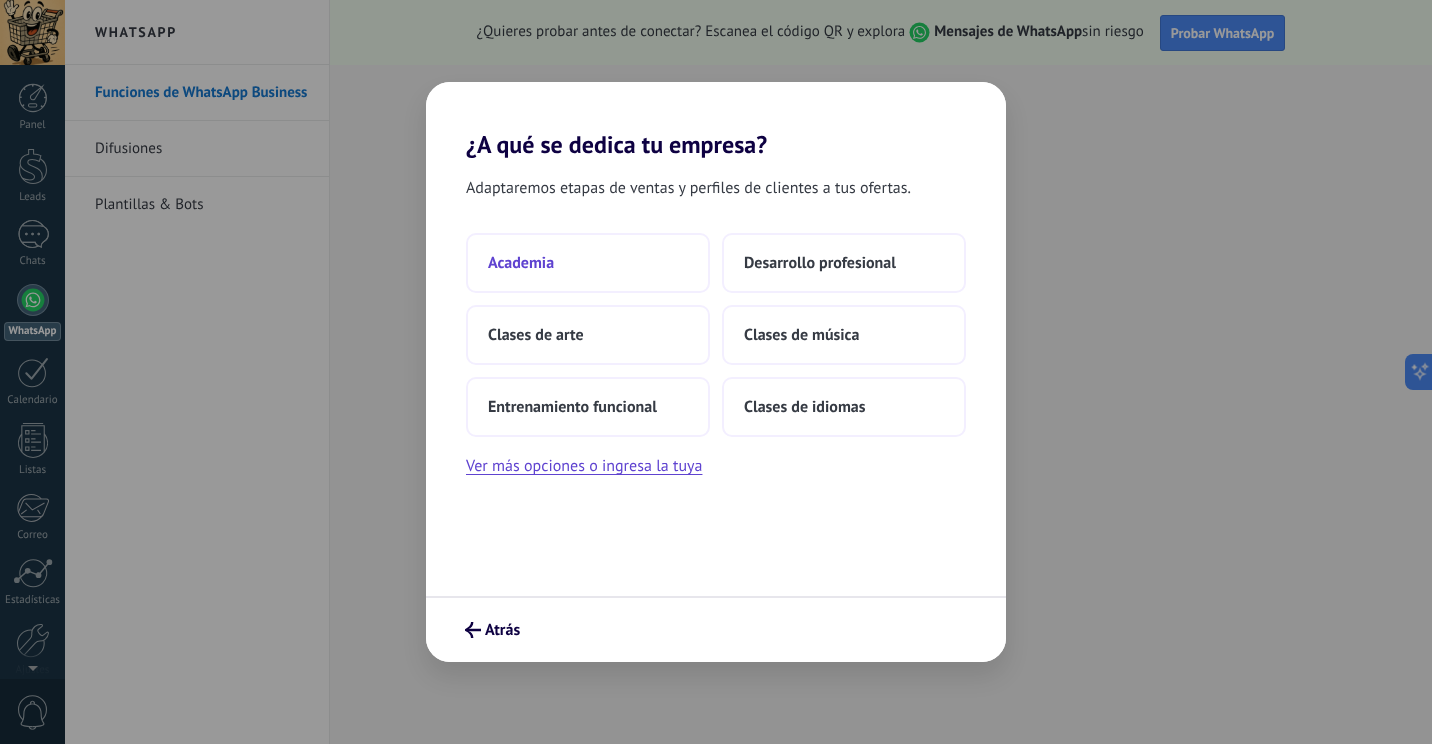 click on "Academia" at bounding box center [588, 263] 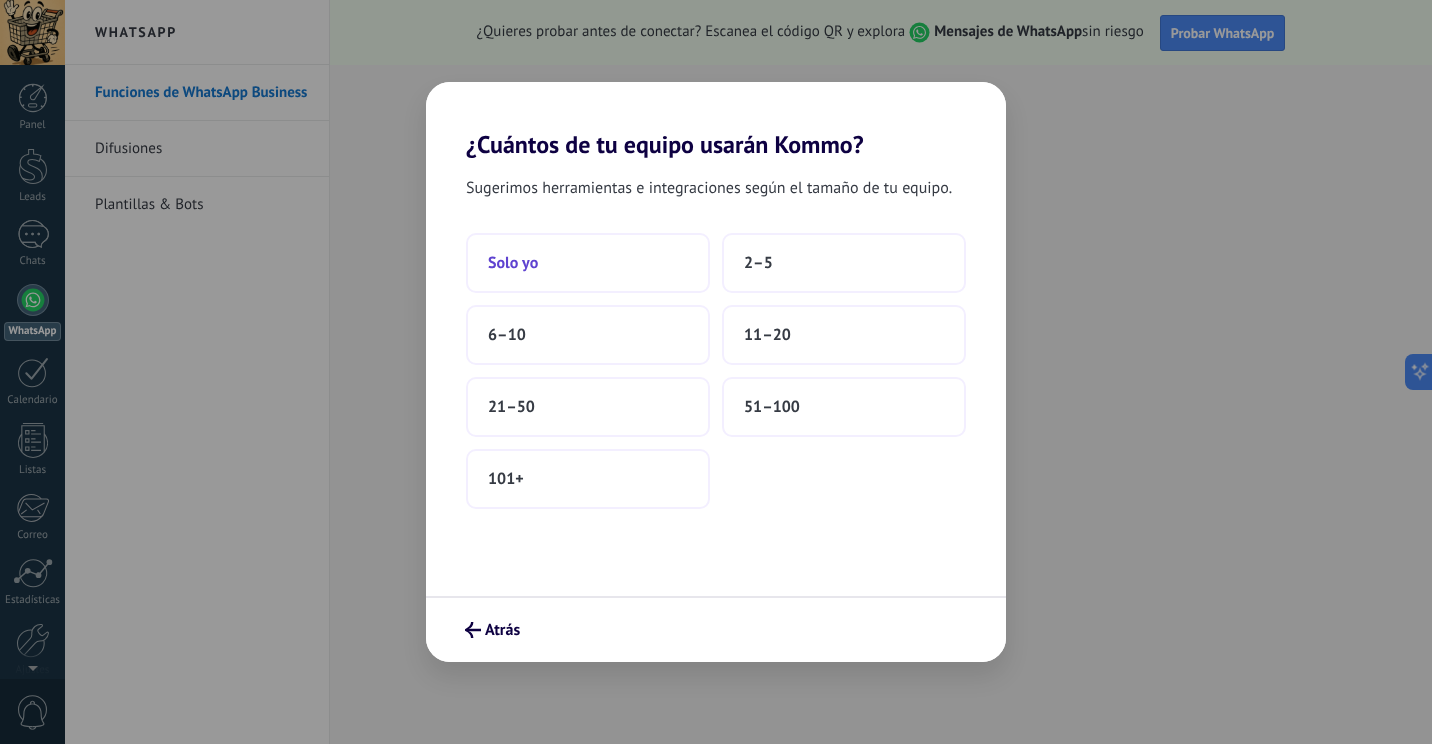 click on "Solo yo" at bounding box center [588, 263] 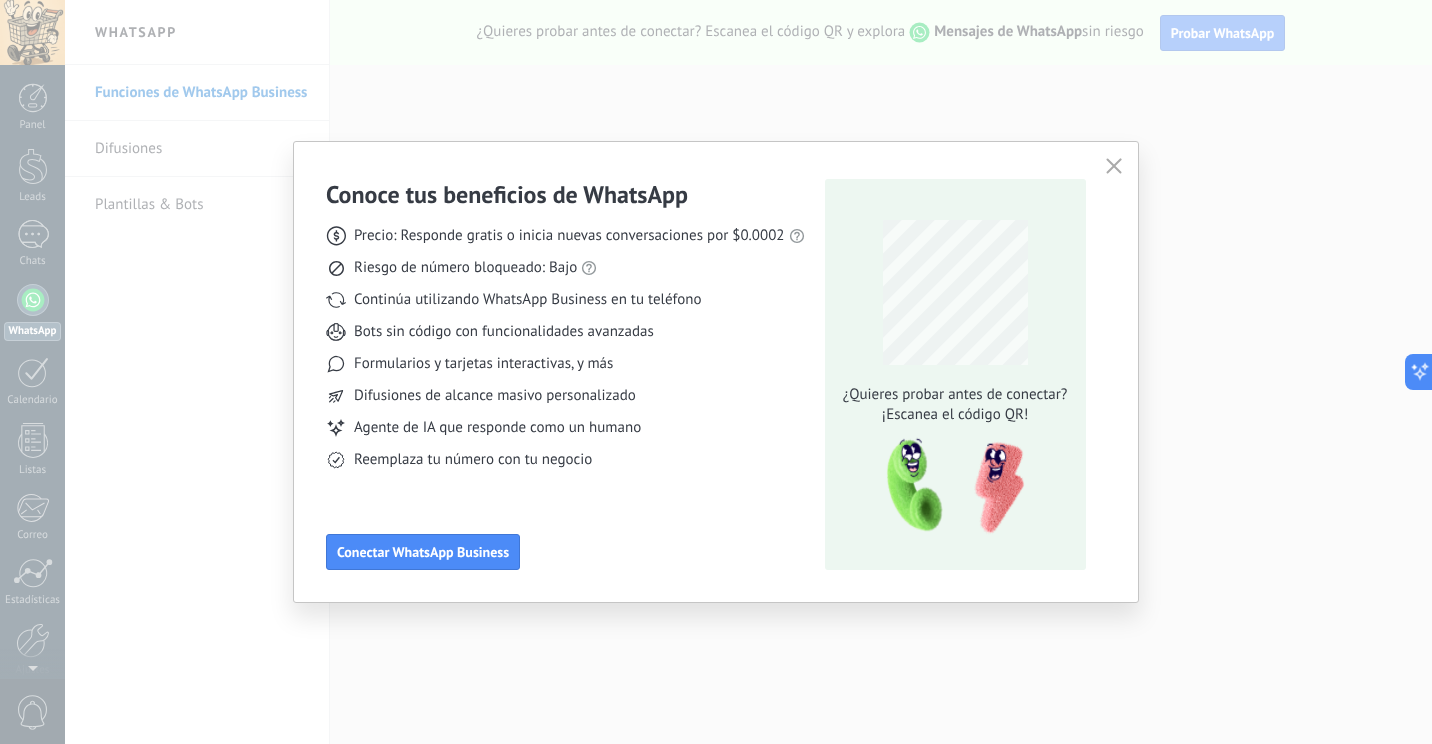 click at bounding box center (1113, 165) 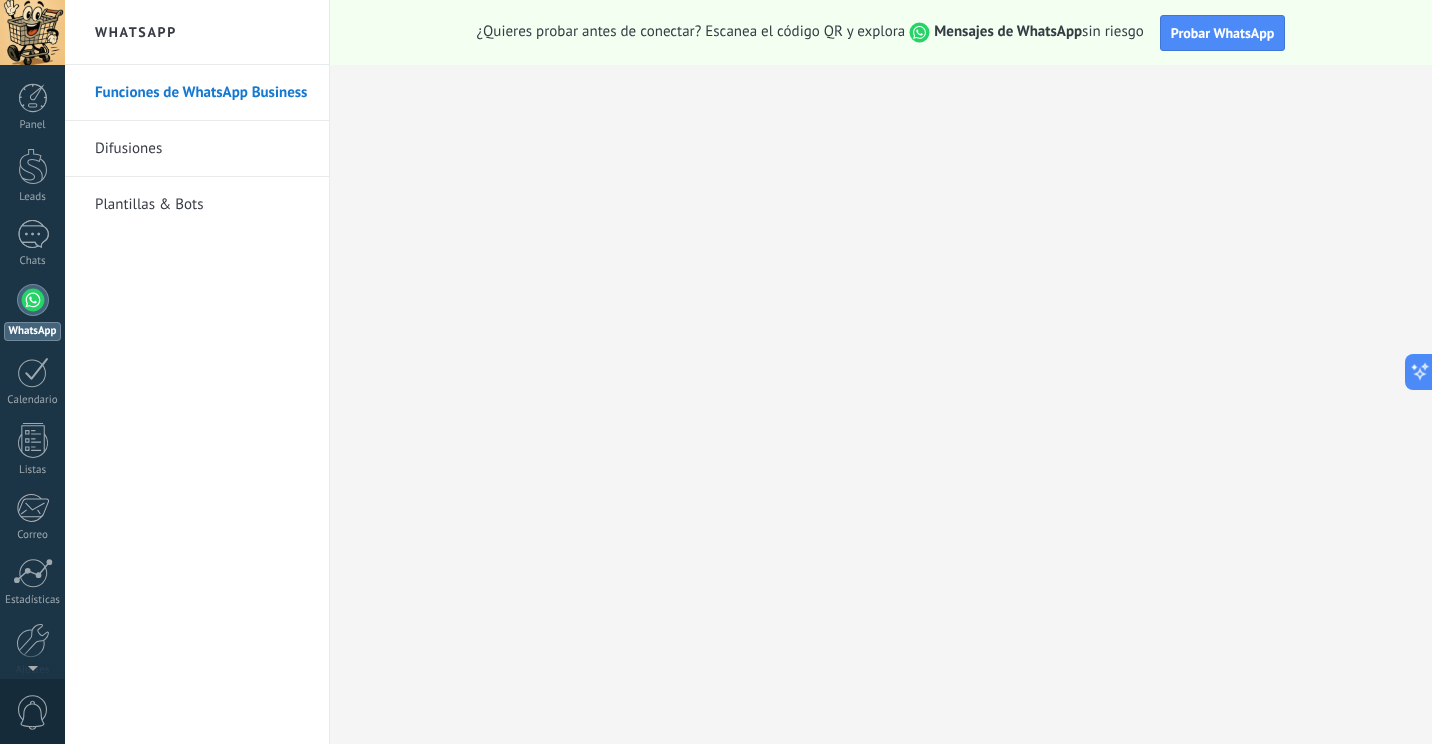 click on "Funciones de WhatsApp Business" at bounding box center [202, 93] 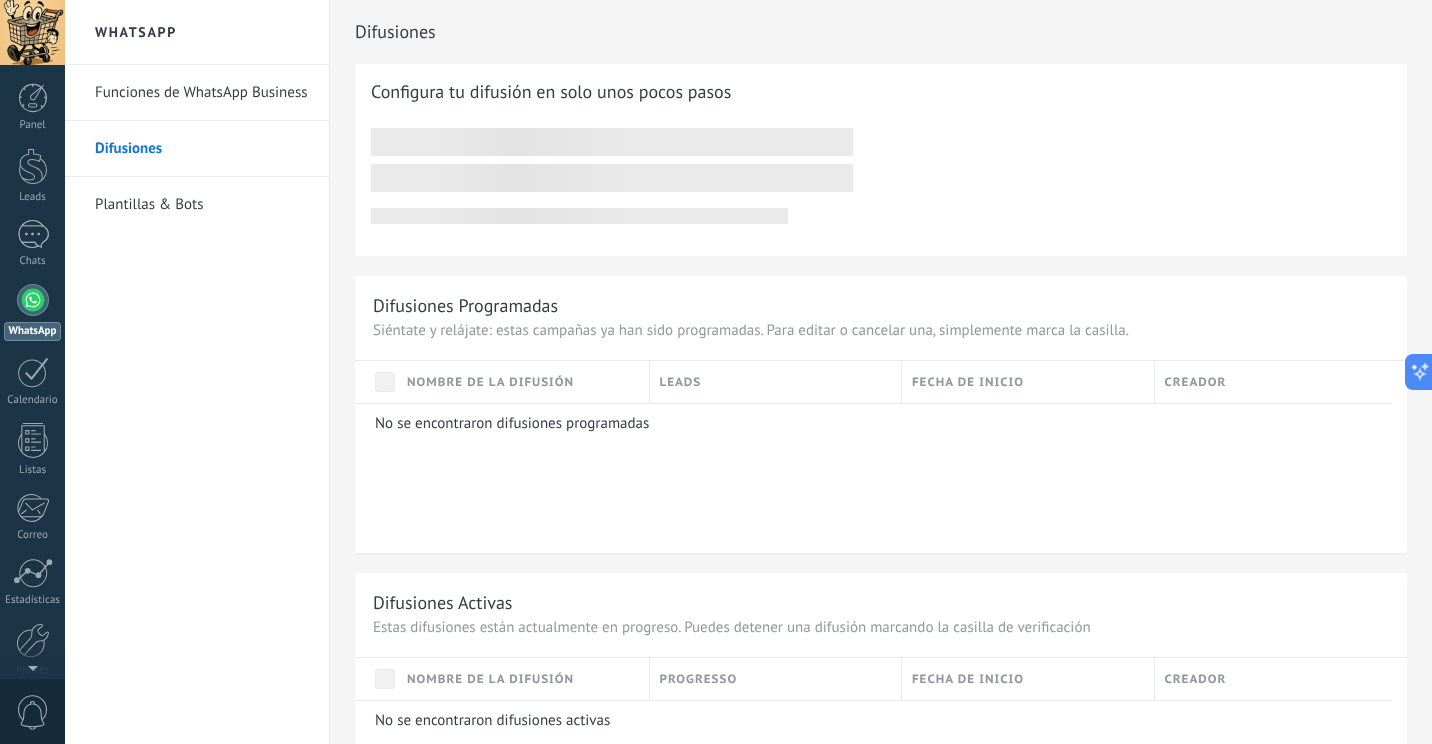 click on "Plantillas & Bots" at bounding box center [202, 205] 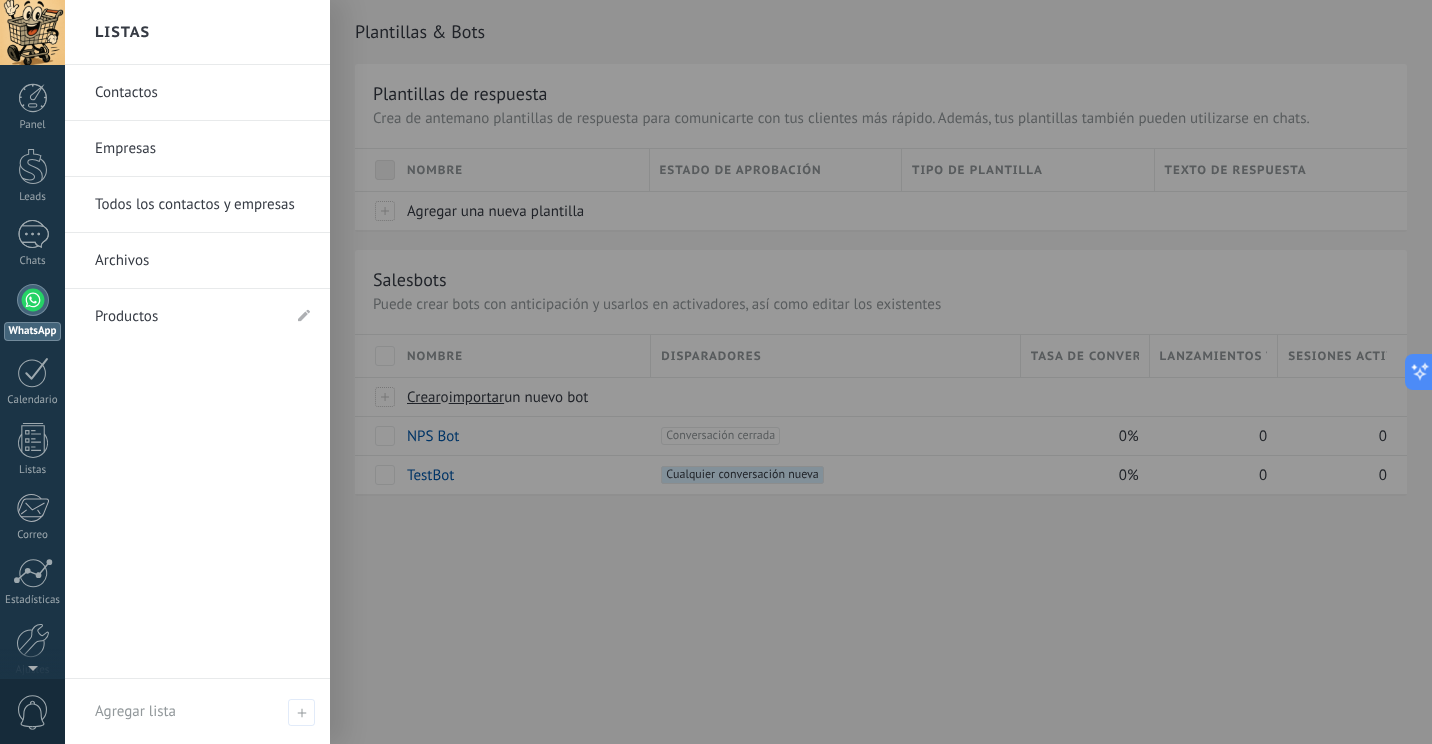 click on "Contactos" at bounding box center [202, 93] 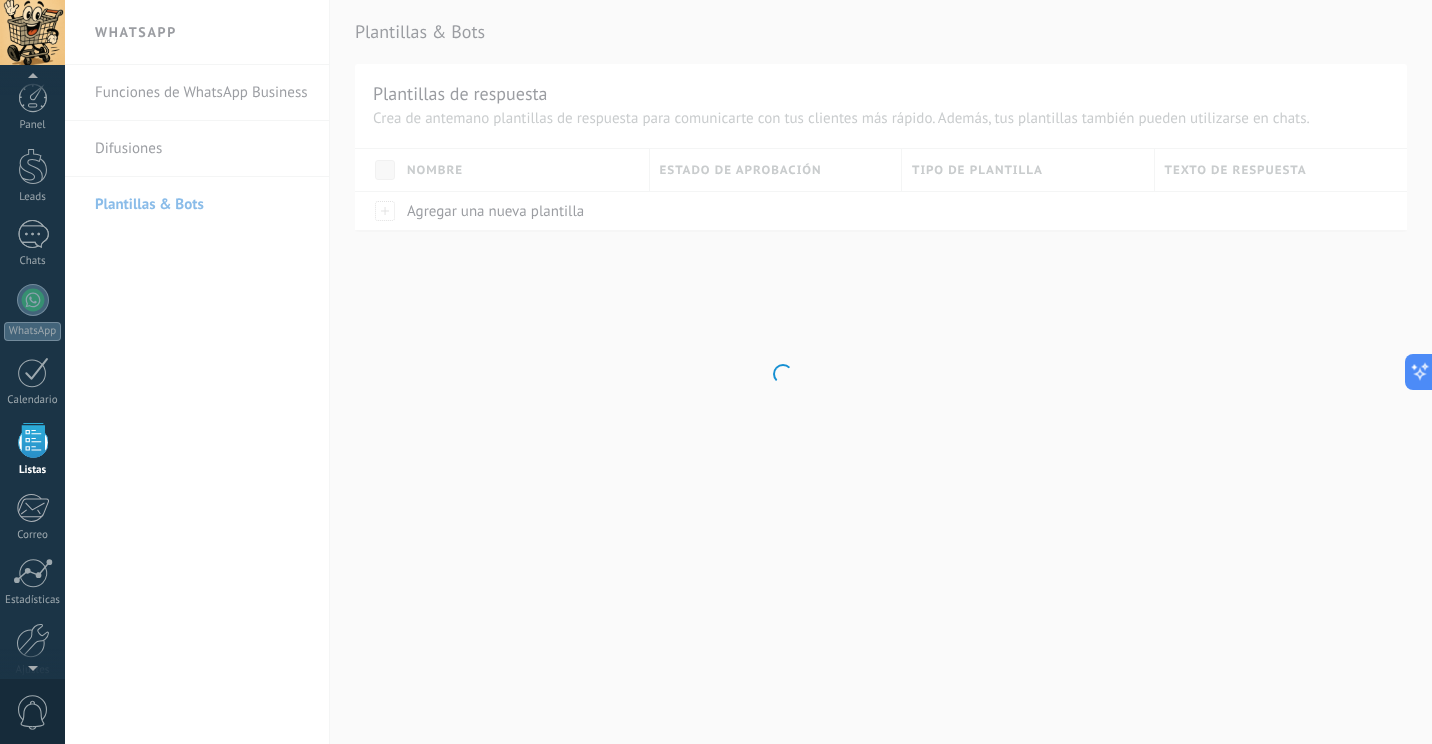 scroll, scrollTop: 52, scrollLeft: 0, axis: vertical 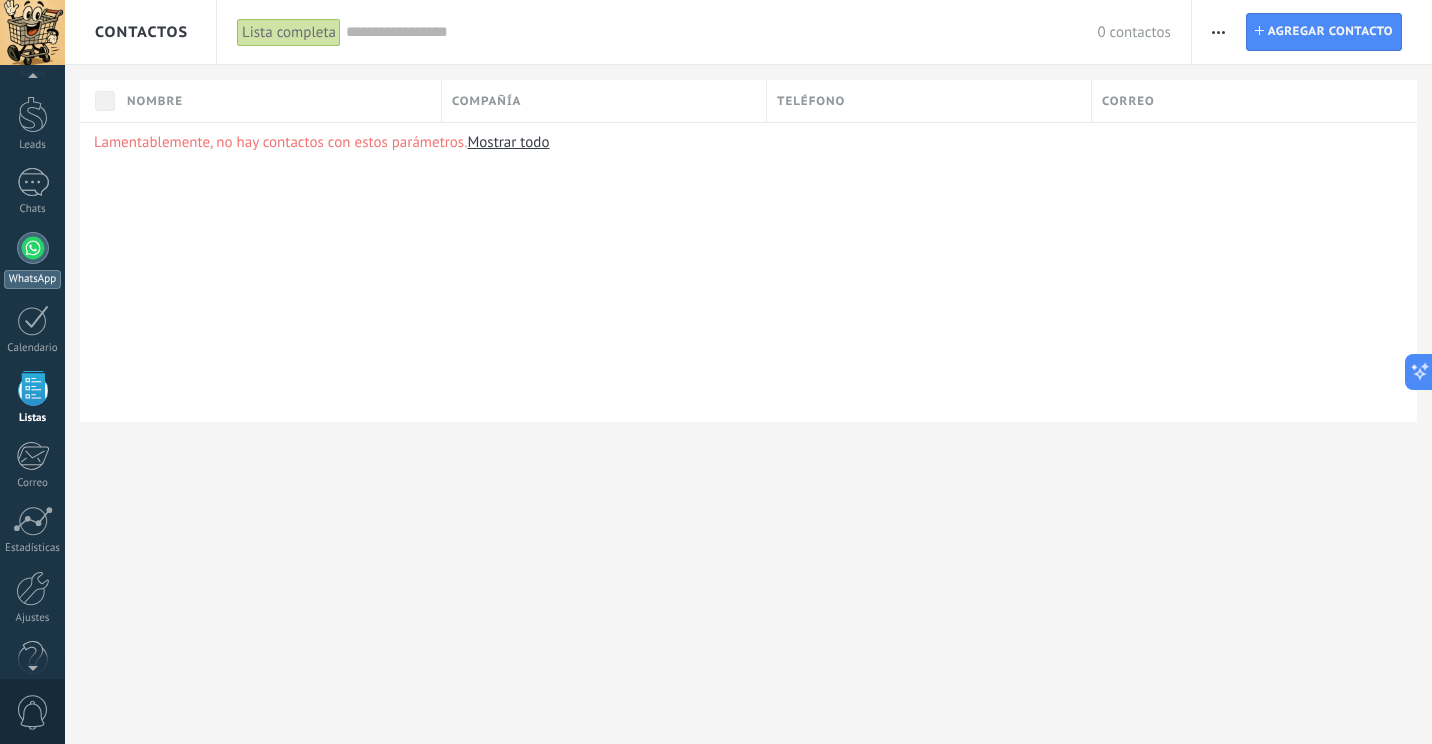 click at bounding box center [33, 248] 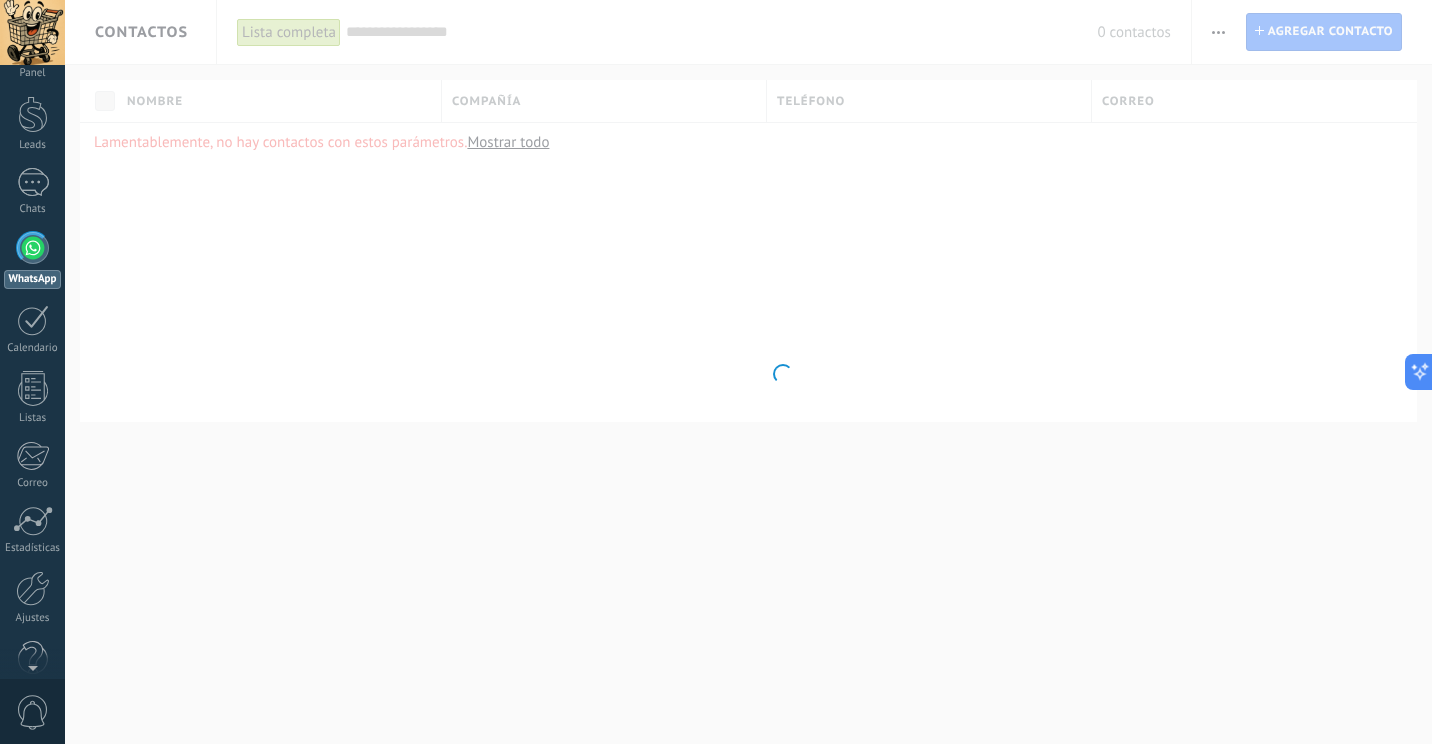 scroll, scrollTop: 0, scrollLeft: 0, axis: both 